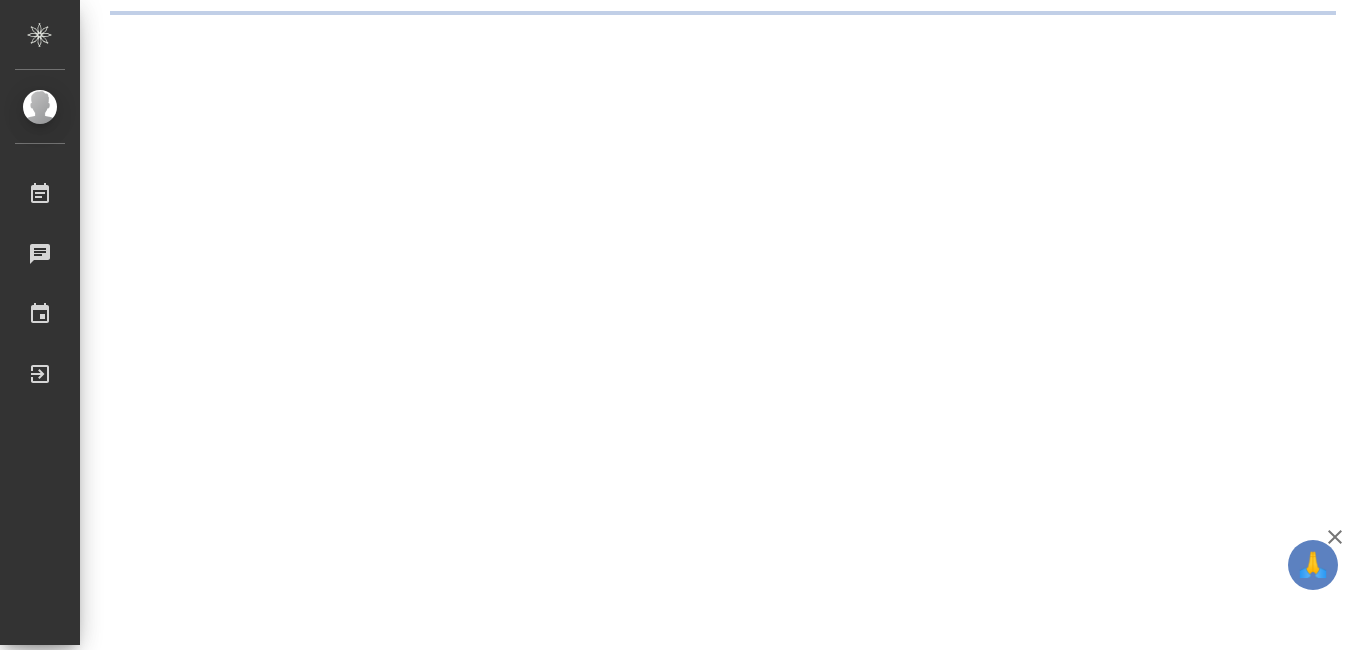 scroll, scrollTop: 0, scrollLeft: 0, axis: both 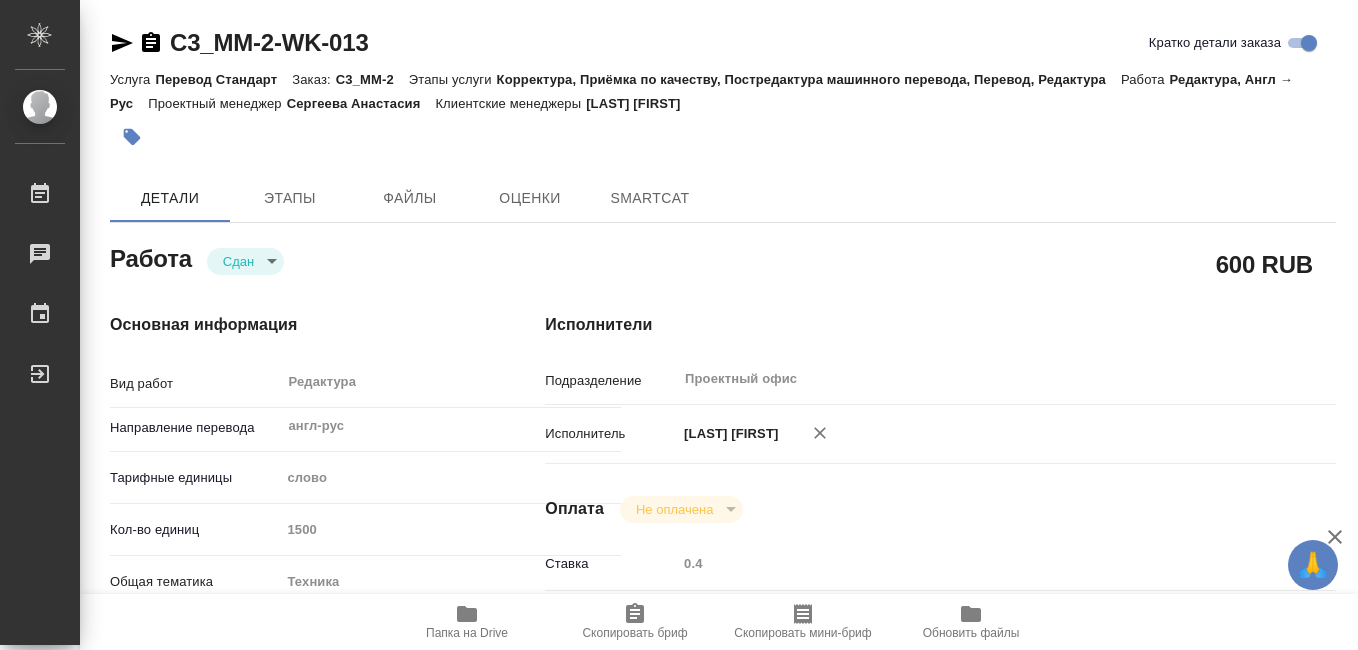 type on "x" 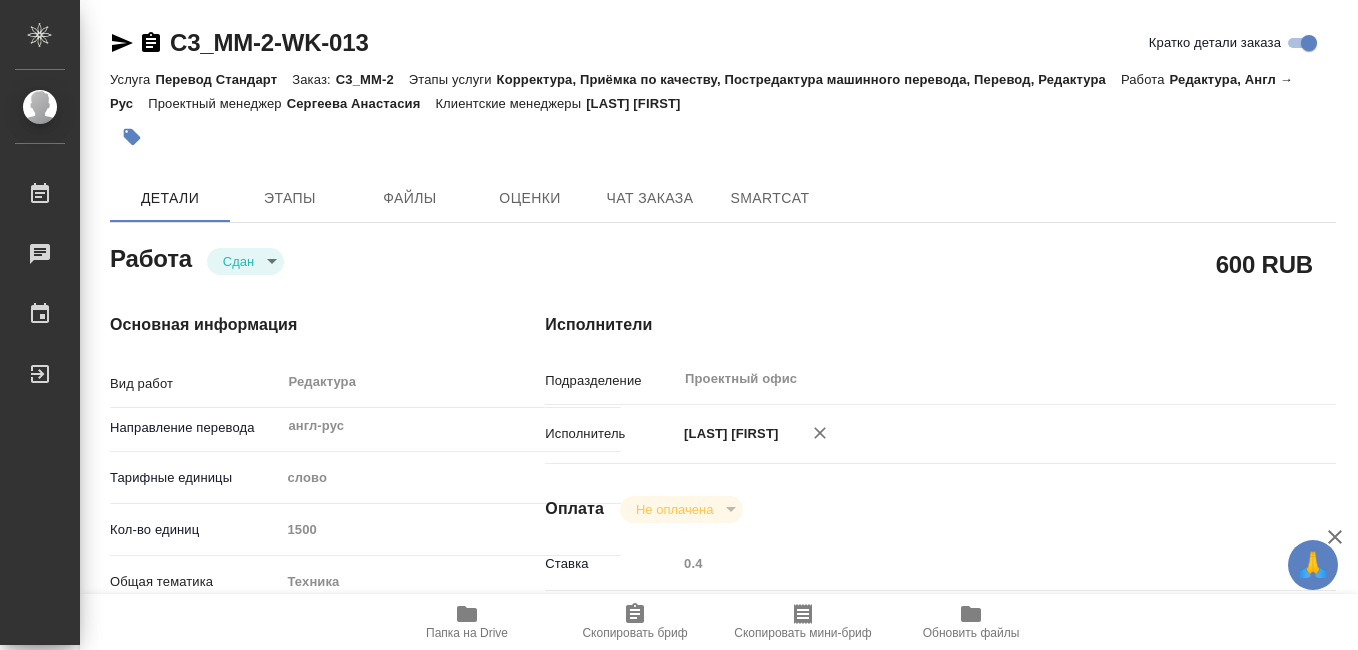 type on "x" 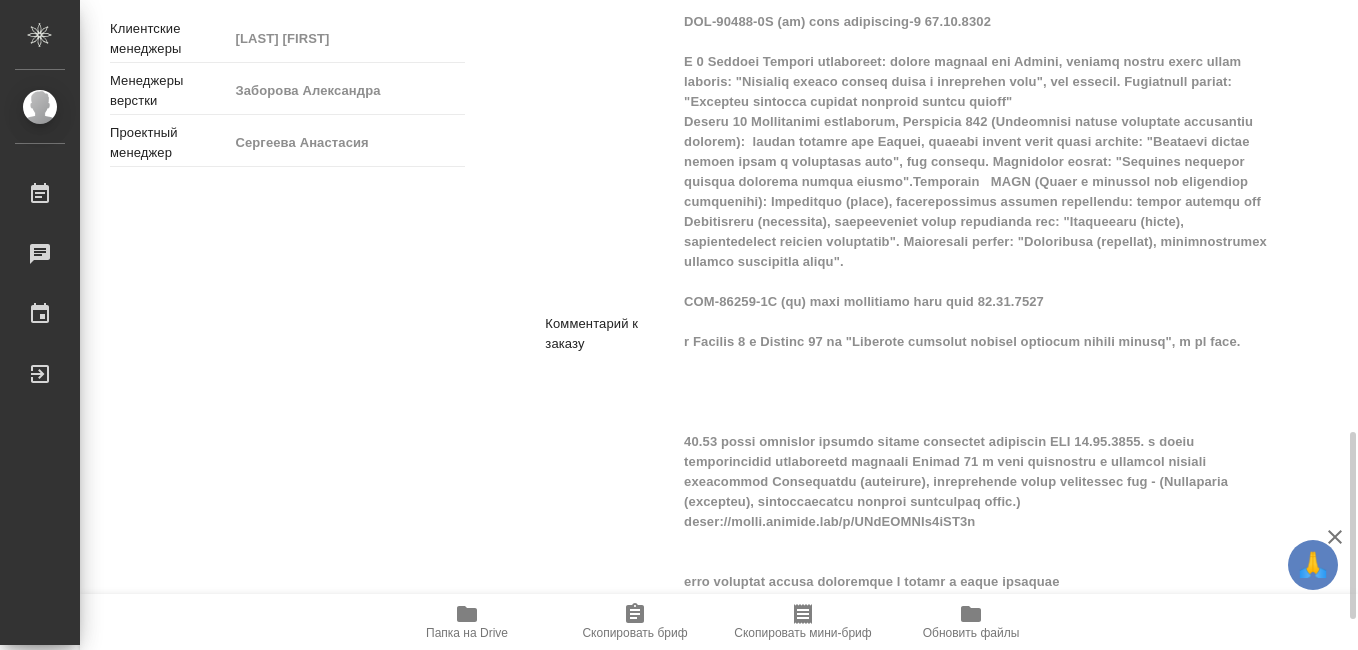 scroll, scrollTop: 1604, scrollLeft: 0, axis: vertical 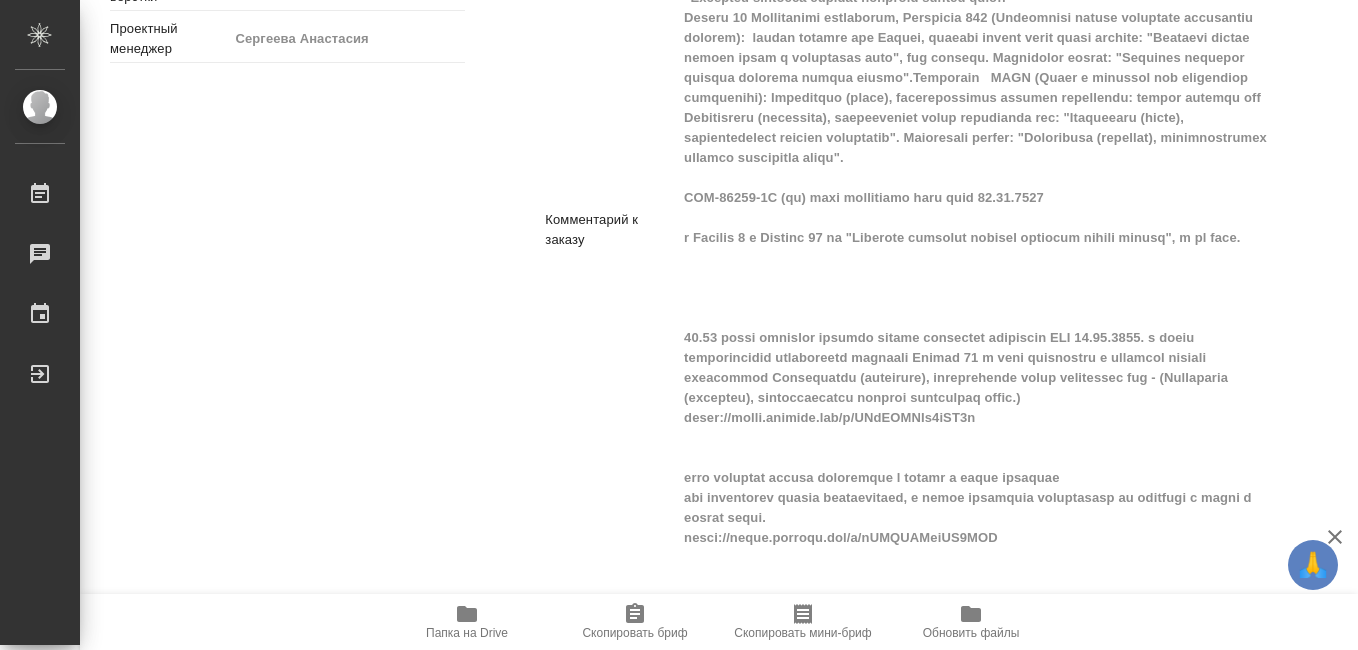 type on "x" 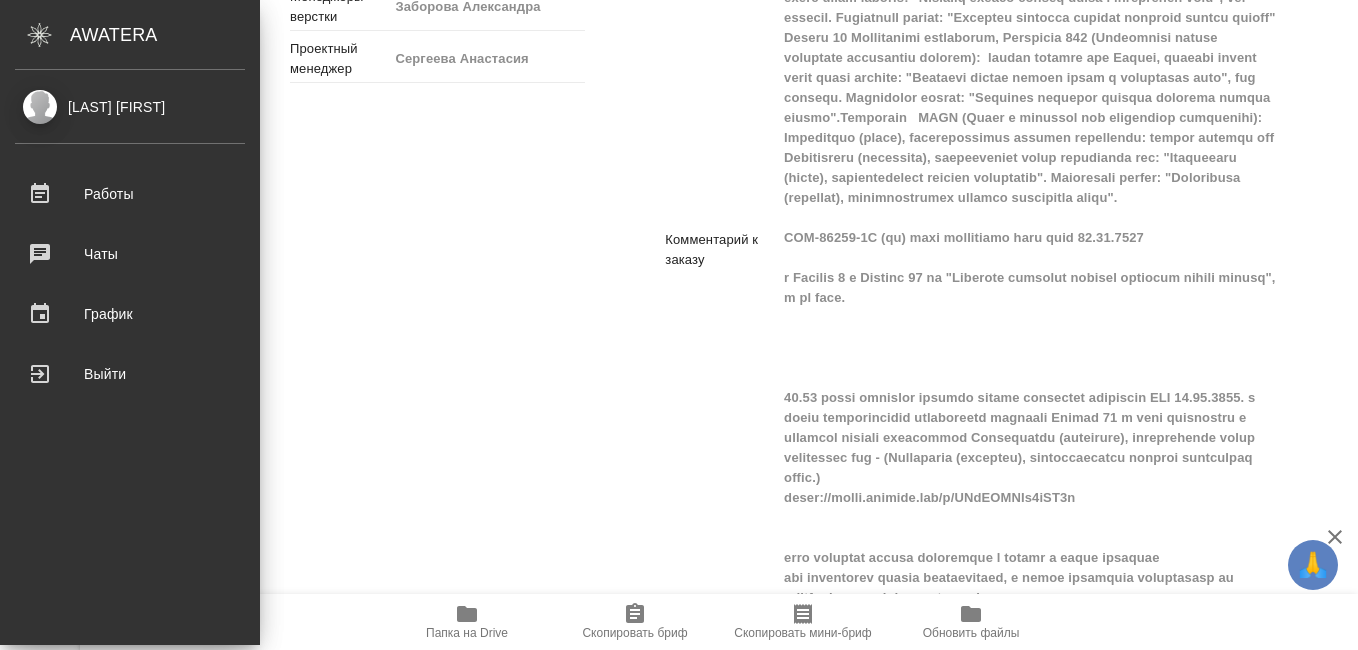 type on "x" 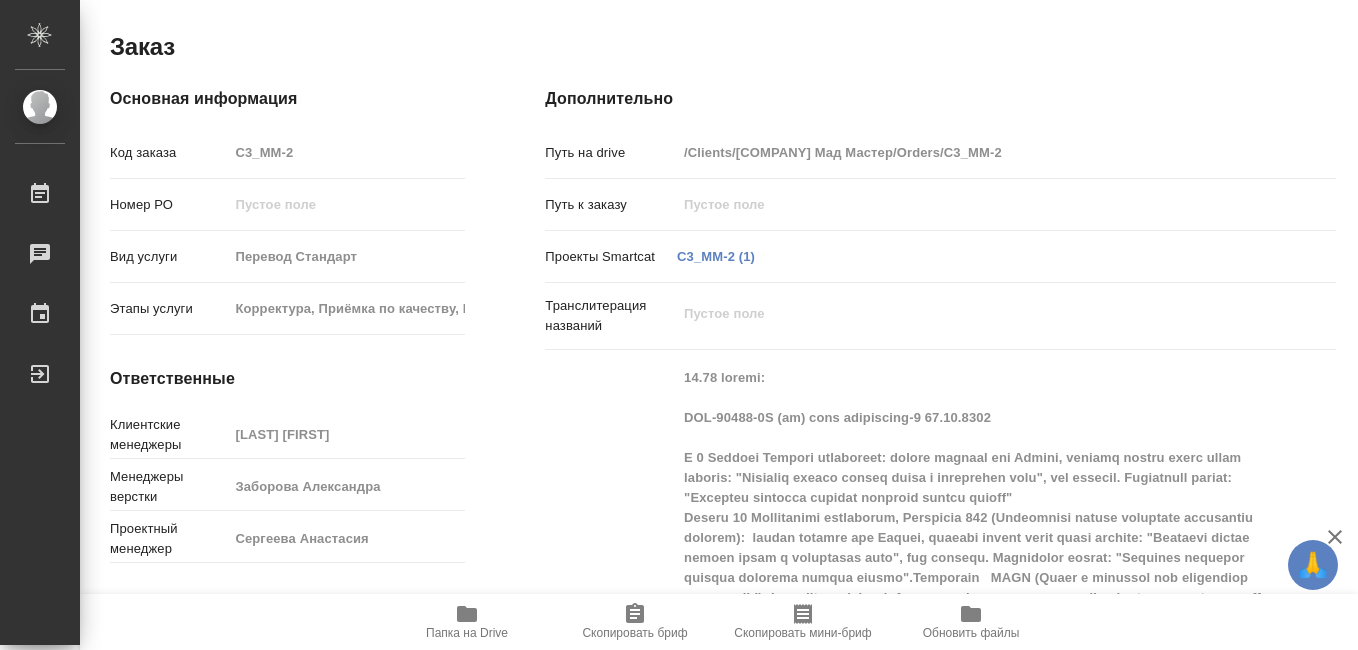 scroll, scrollTop: 604, scrollLeft: 0, axis: vertical 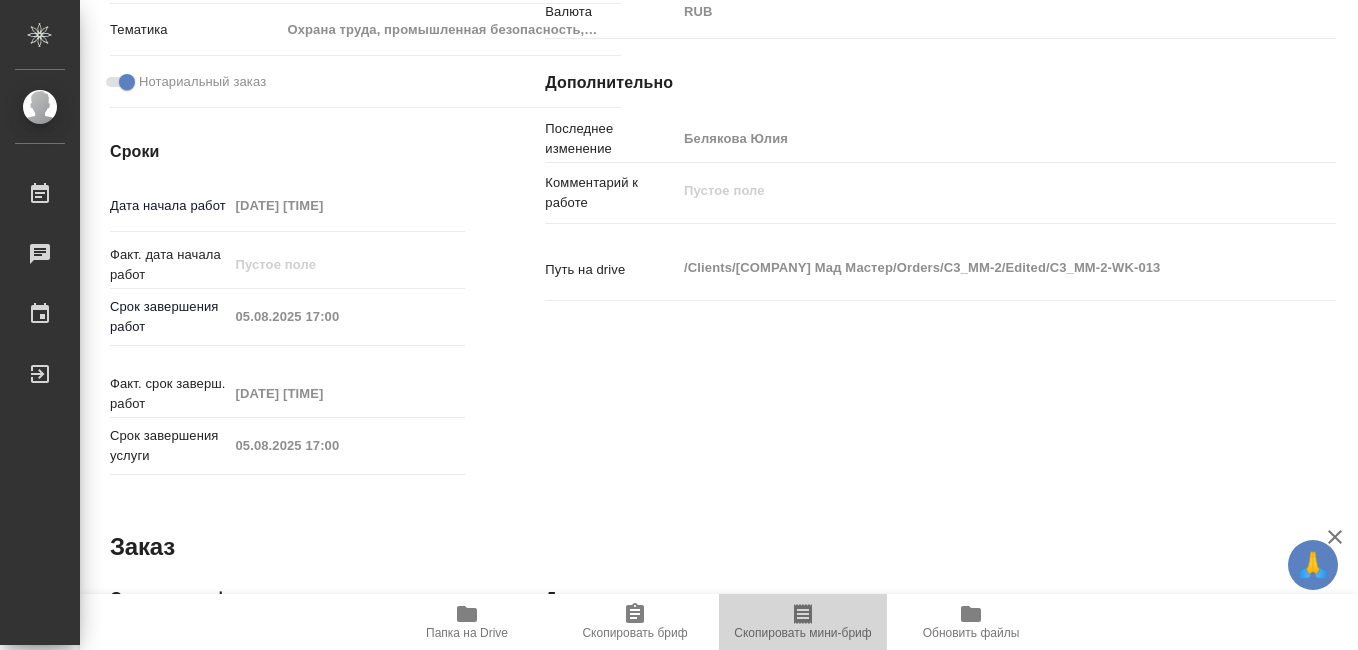 click 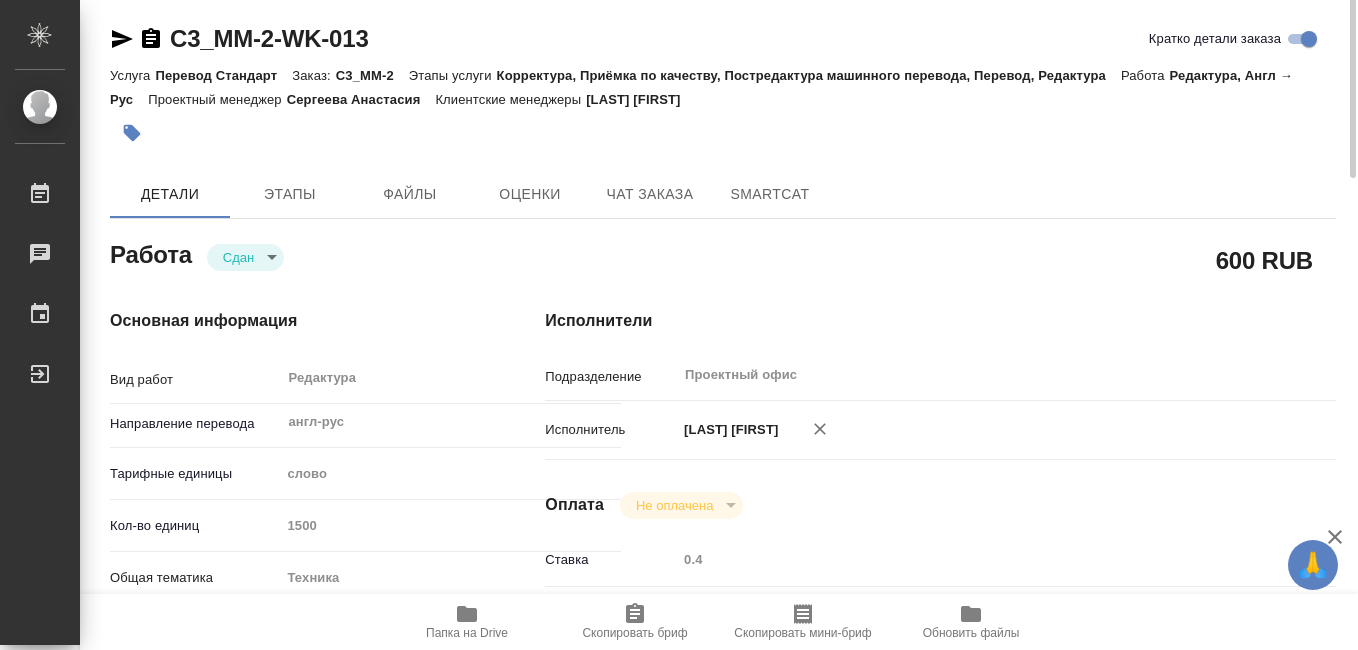 scroll, scrollTop: 0, scrollLeft: 0, axis: both 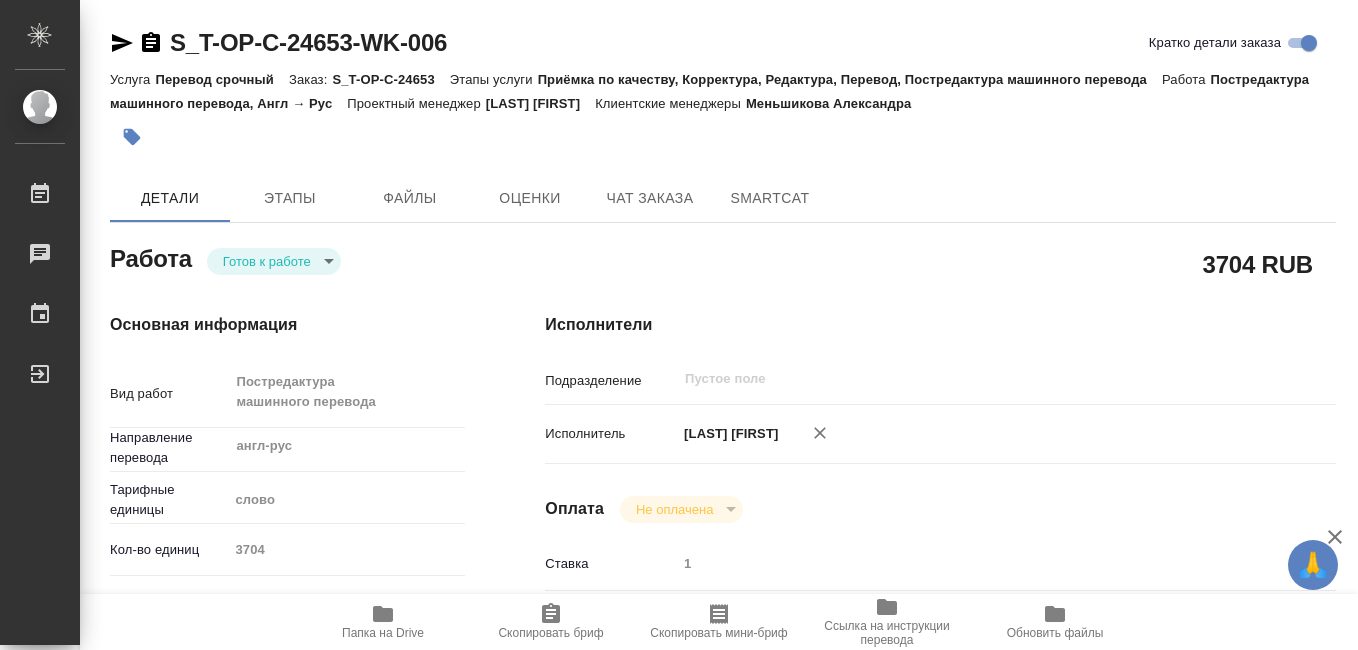 type on "x" 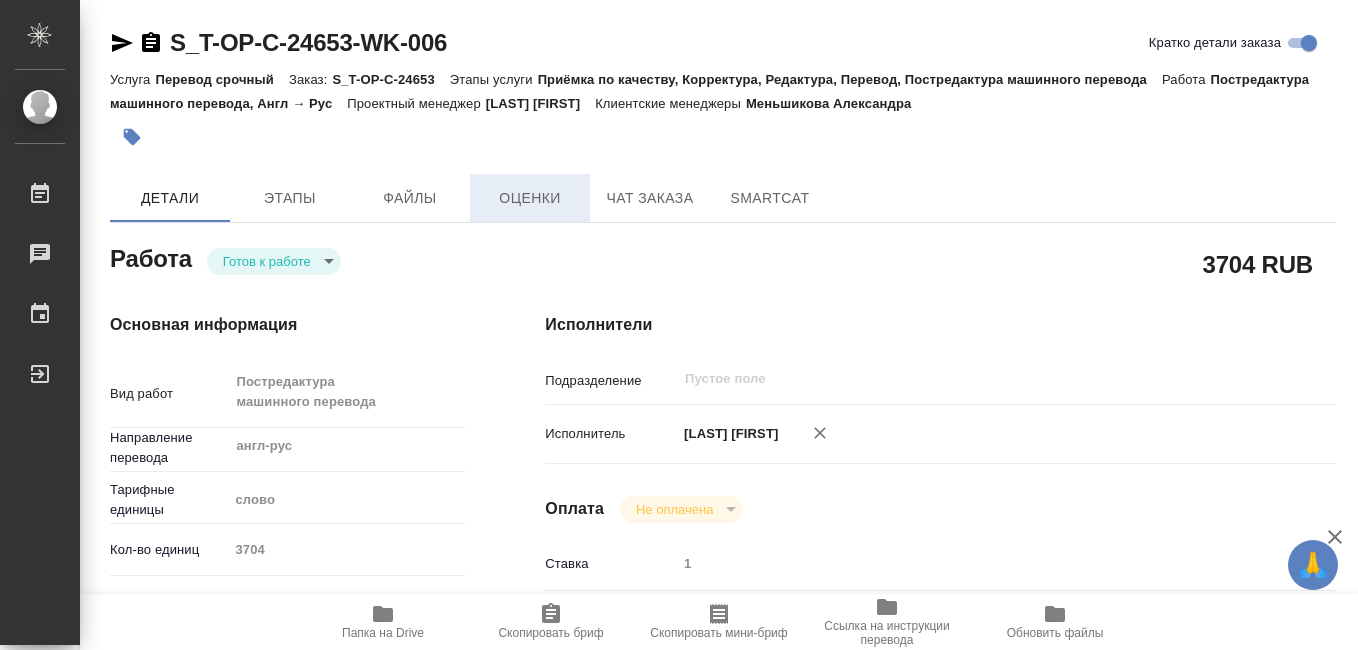 type on "x" 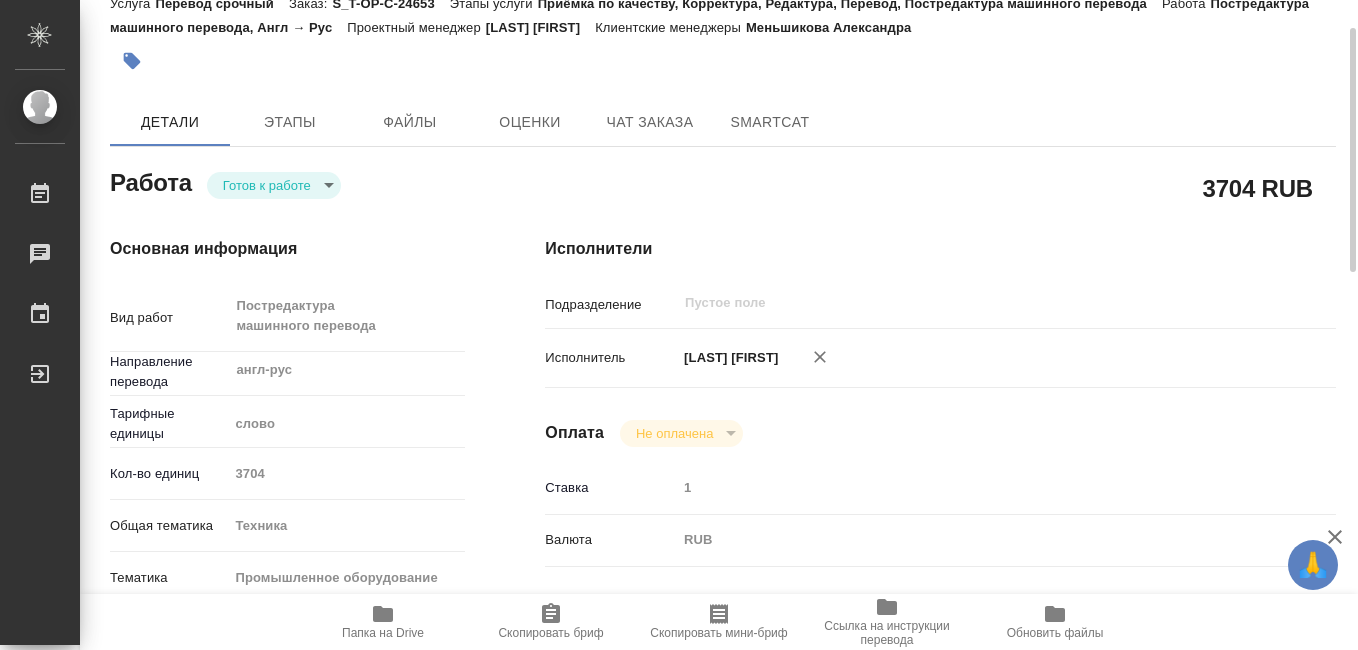 scroll, scrollTop: 0, scrollLeft: 0, axis: both 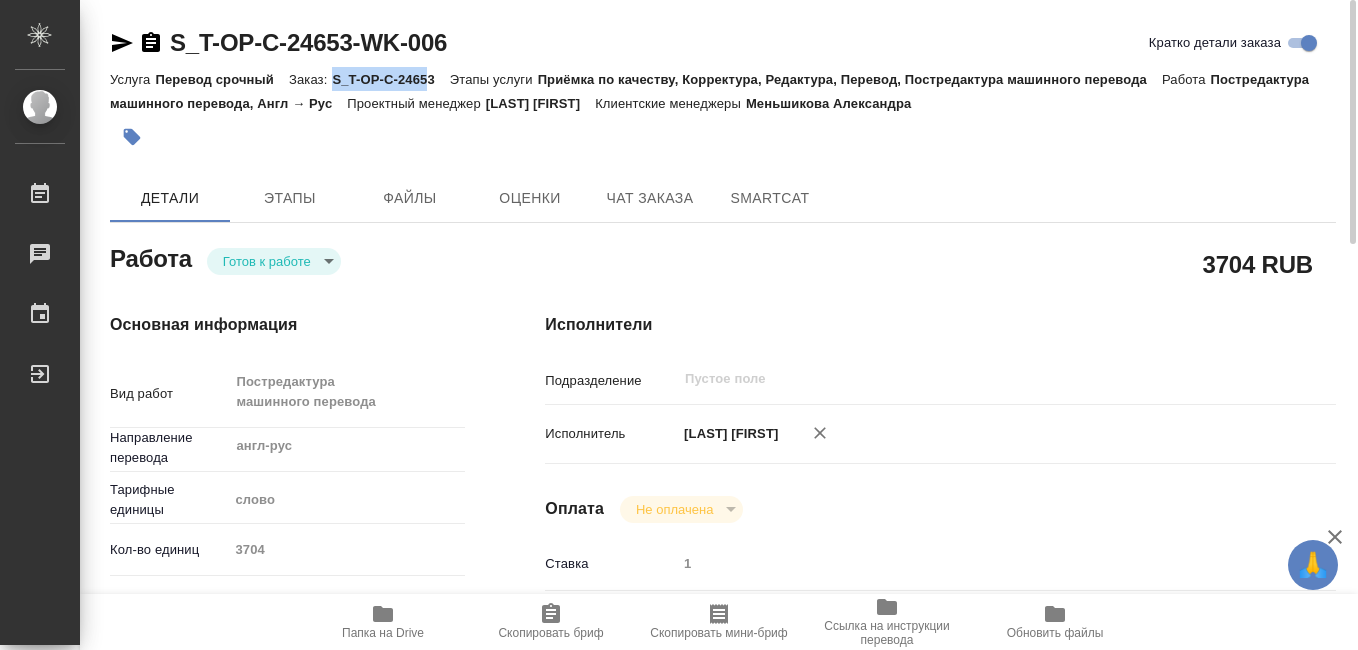 drag, startPoint x: 333, startPoint y: 80, endPoint x: 431, endPoint y: 84, distance: 98.0816 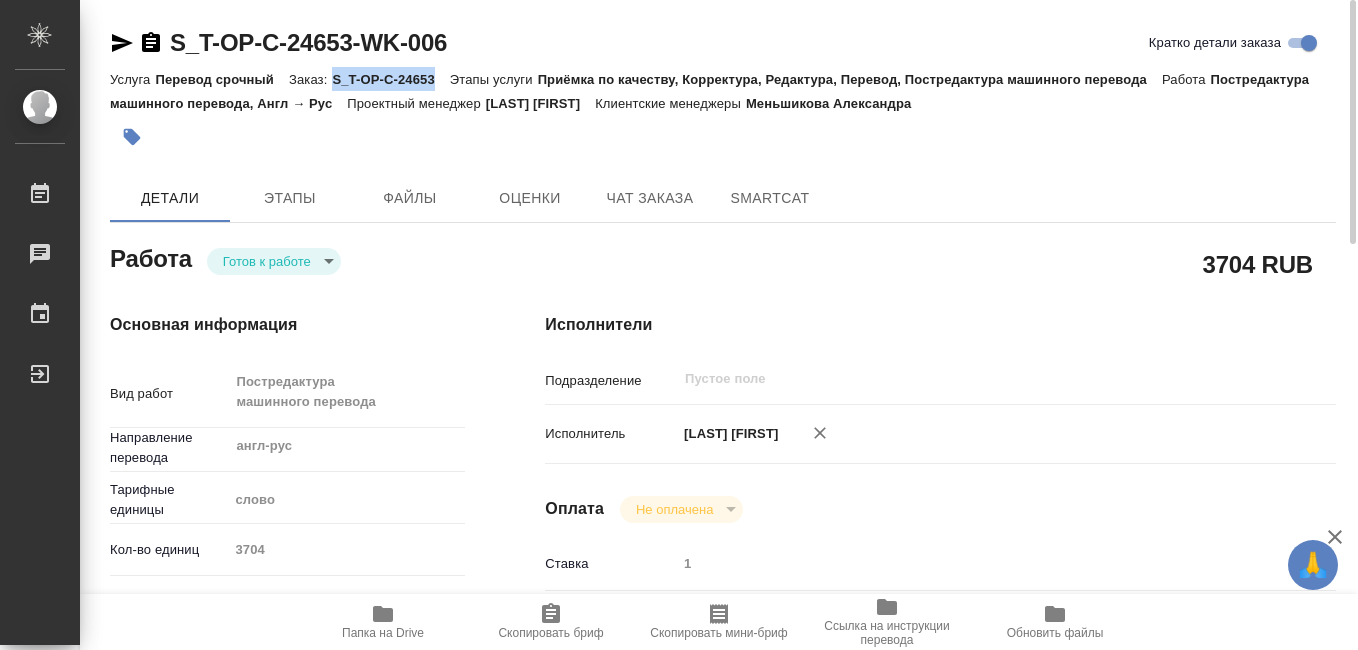 drag, startPoint x: 336, startPoint y: 79, endPoint x: 435, endPoint y: 82, distance: 99.04544 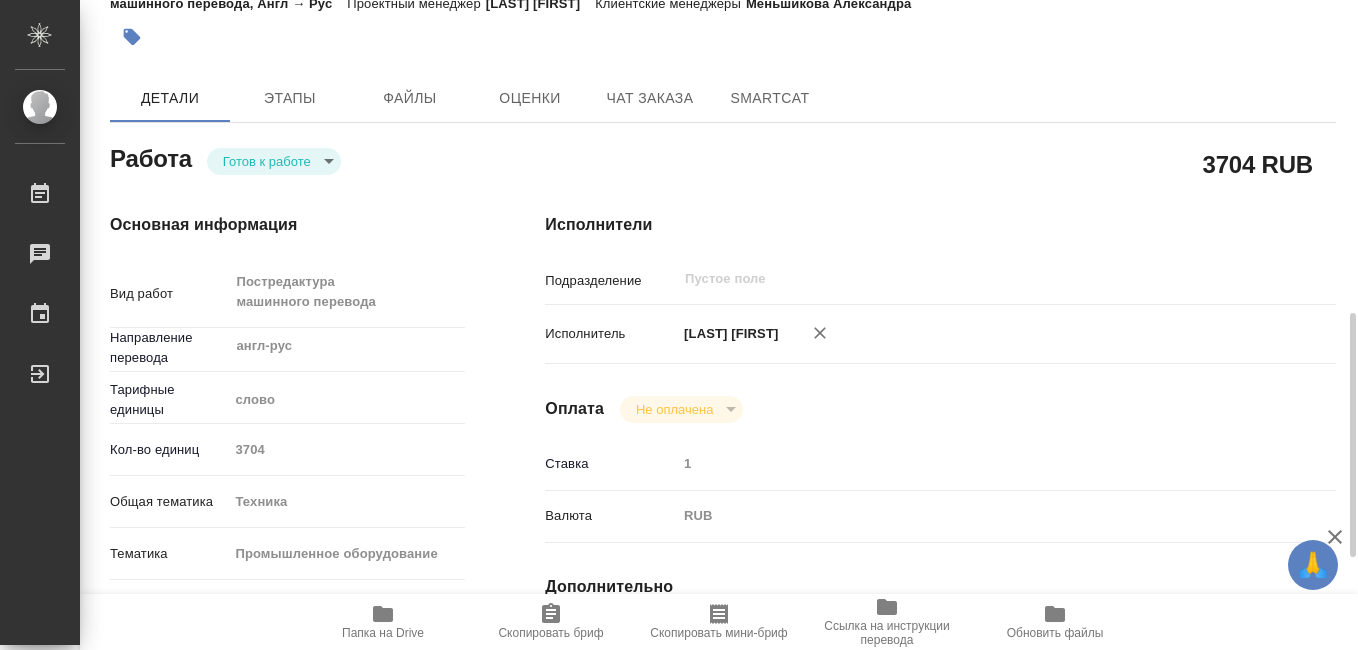 scroll, scrollTop: 0, scrollLeft: 0, axis: both 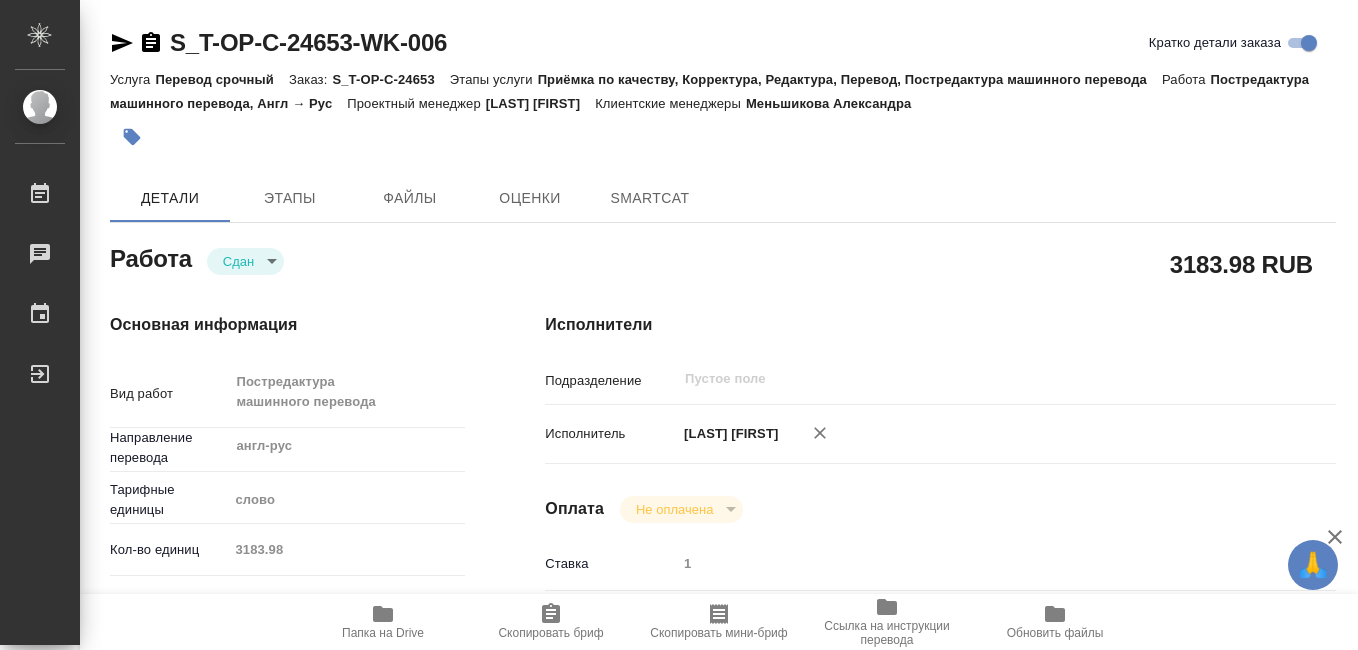type on "x" 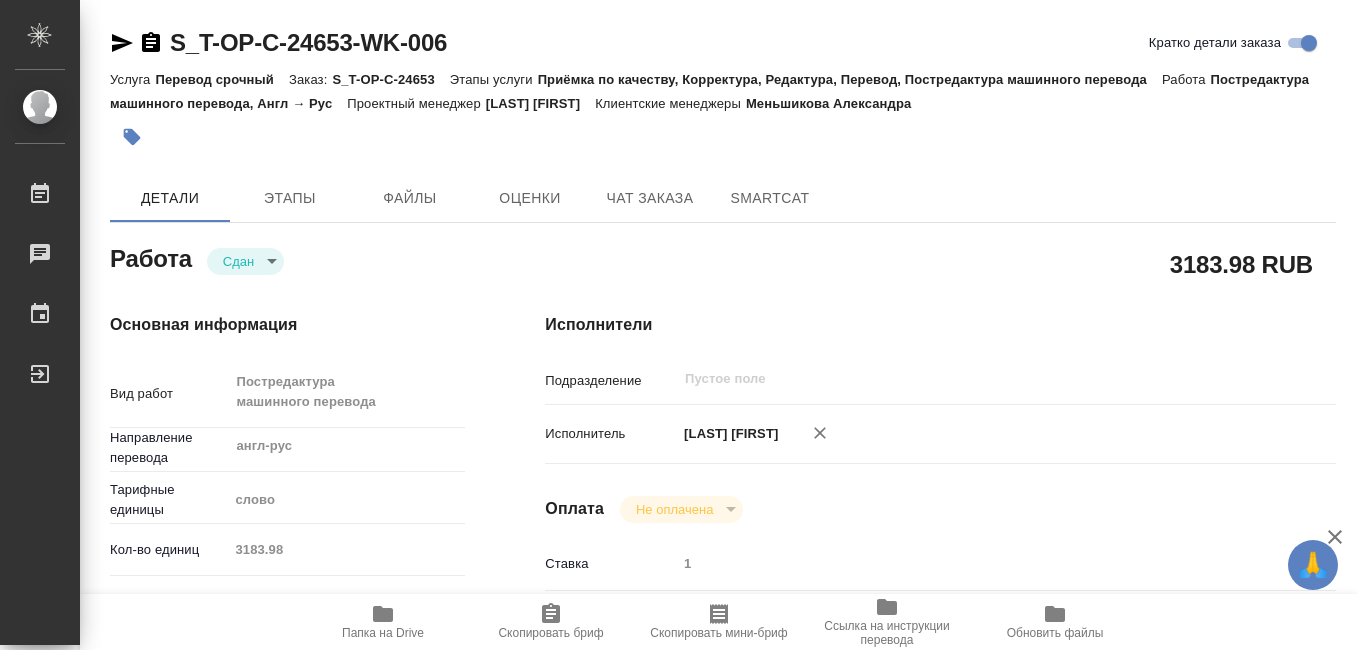 type on "x" 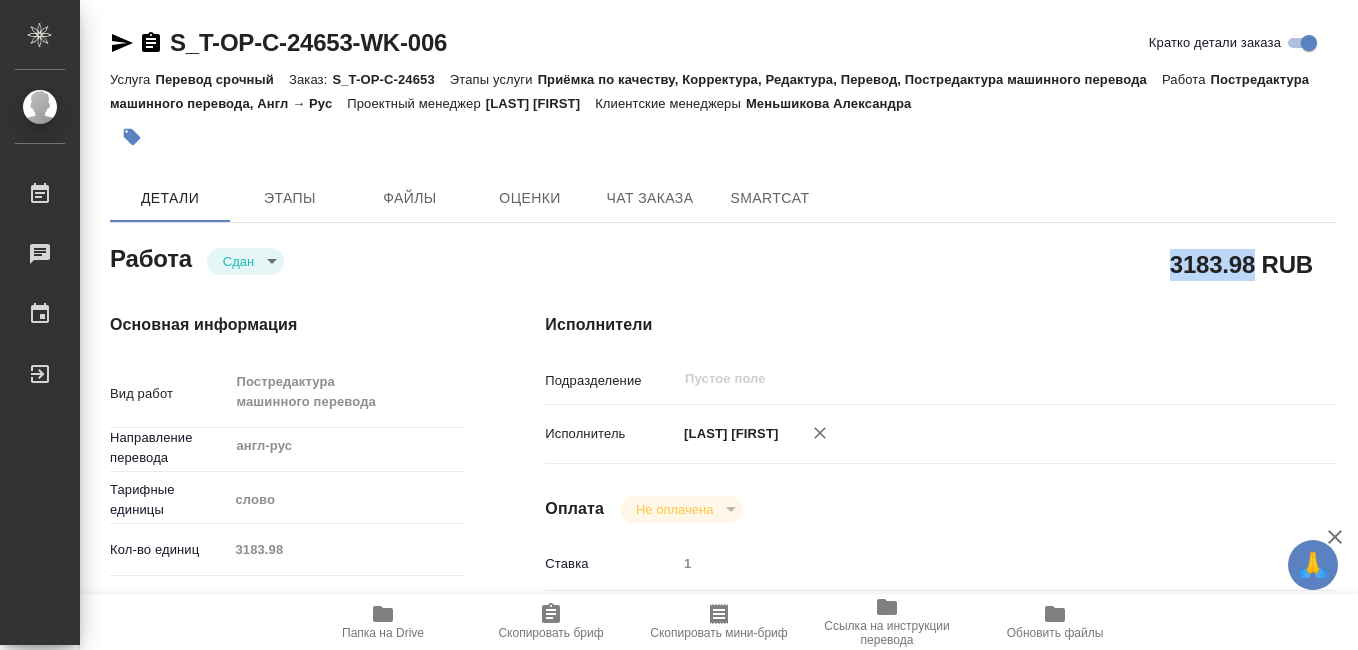 drag, startPoint x: 1169, startPoint y: 264, endPoint x: 1254, endPoint y: 269, distance: 85.146935 